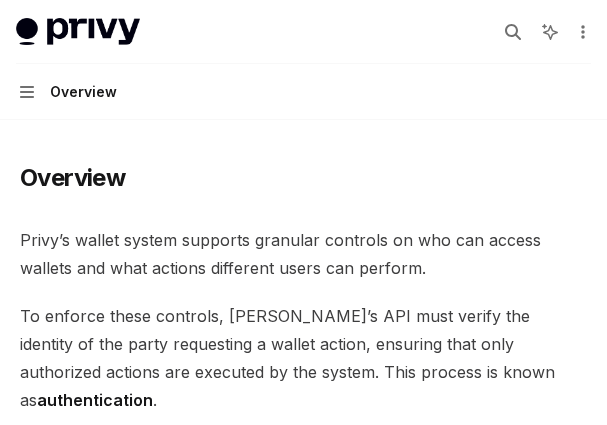 scroll, scrollTop: 0, scrollLeft: 0, axis: both 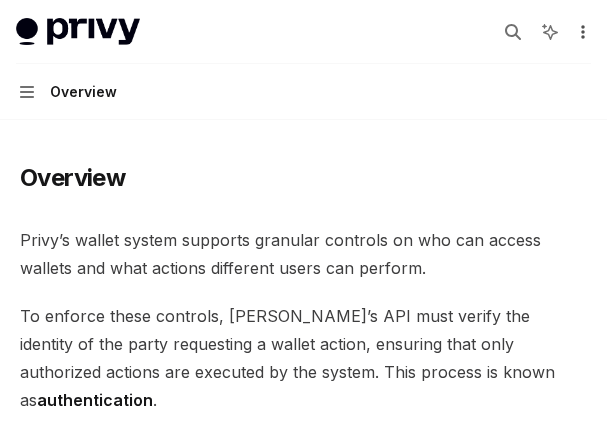 click 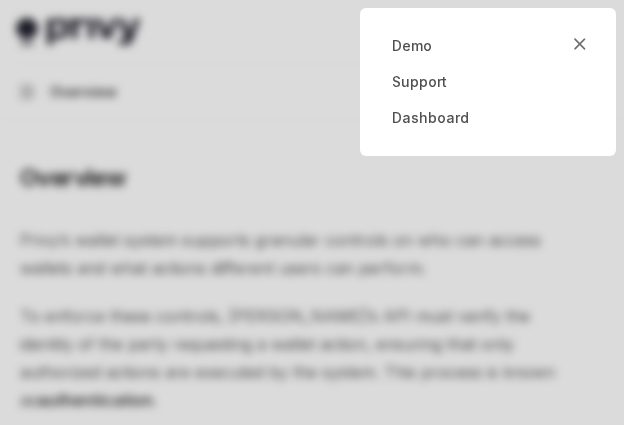 click at bounding box center [312, 212] 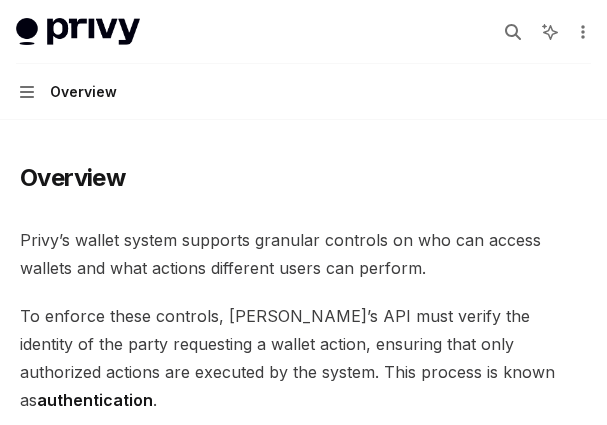 click on "To enforce these controls, [PERSON_NAME]’s API must verify the identity of the party requesting a wallet action, ensuring that only authorized actions are executed by the system. This process is known as  authentication ." at bounding box center (303, 358) 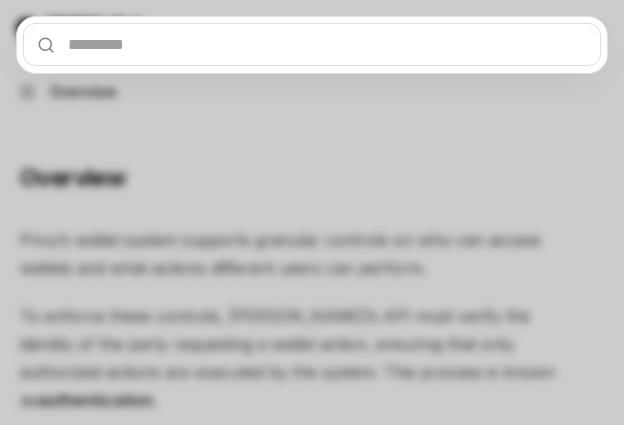 click at bounding box center (312, 44) 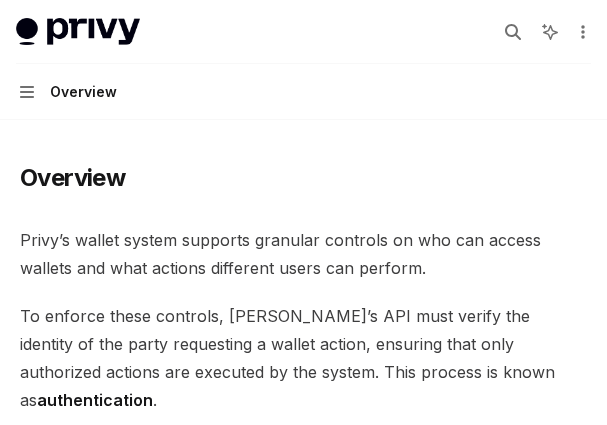 click on "Privy’s wallet system supports granular controls on who can access wallets and what actions different users can perform." at bounding box center (303, 254) 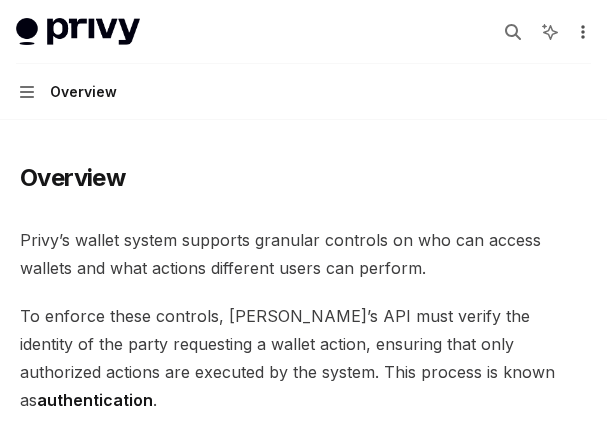 click 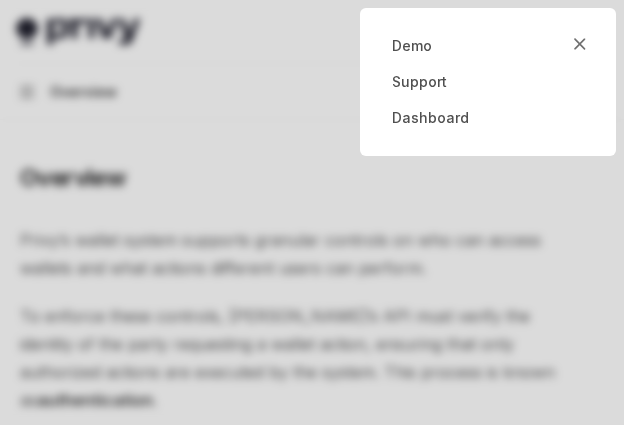 click at bounding box center [312, 212] 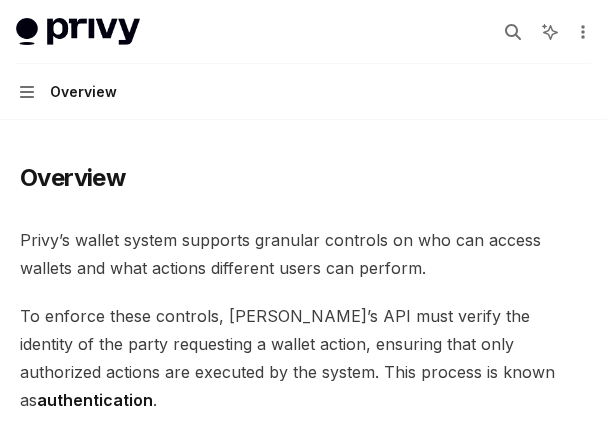drag, startPoint x: 50, startPoint y: 309, endPoint x: 34, endPoint y: 269, distance: 43.081318 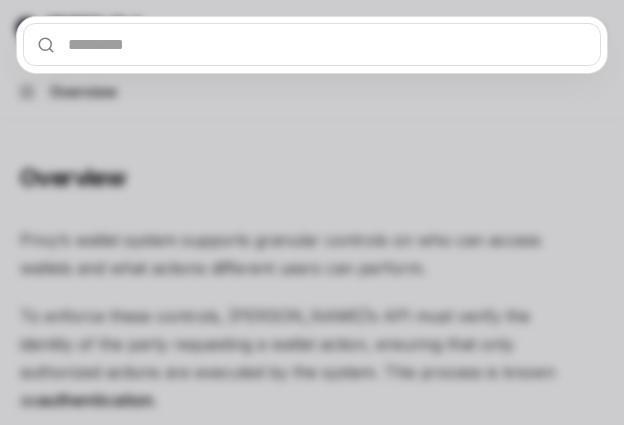 click at bounding box center (312, 44) 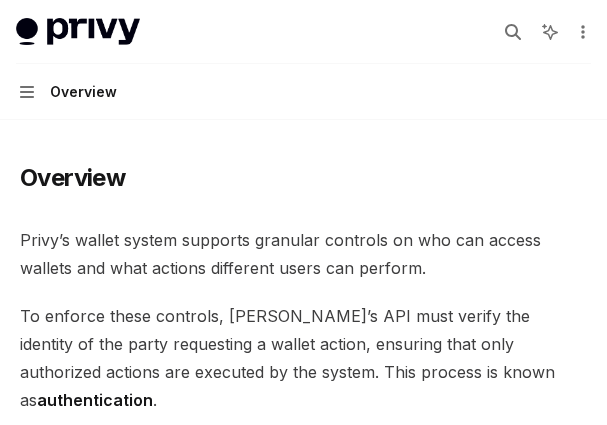 click on "Overview Privy’s wallet system supports granular controls on who can access wallets and what actions different users can perform.
To enforce these controls, [PERSON_NAME]’s API must verify the identity of the party requesting a wallet action, ensuring that only authorized actions are executed by the system. This process is known as  authentication .
Privy supports both  API authentication  and  user authentication  for authenticating access to wallets.
​ API authentication
With  API authentication , Privy authenticates a request from your server directly using an  API secret . This ensures that [PERSON_NAME] only executes requests sent by your servers alone, and no other party.
In addition to the API secret, you can also configure  authorization keys  that control specific wallets, policies, and other resources. Any requests to use or update these resources require a signature from the corresponding authorization key. This allows you to enforce granular controls on all Privy resources.
​
SMS" at bounding box center (303, 1544) 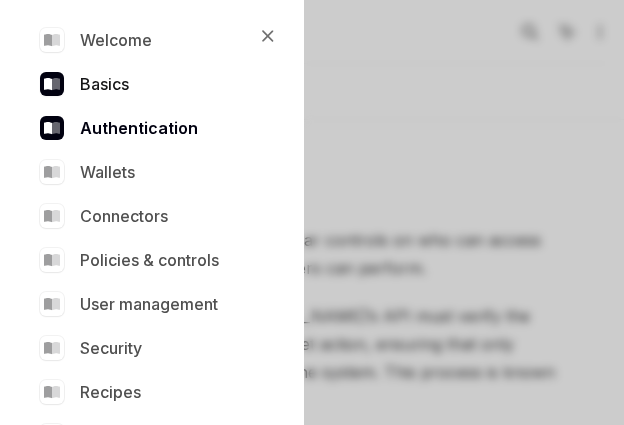 click on "Basics" at bounding box center [148, 84] 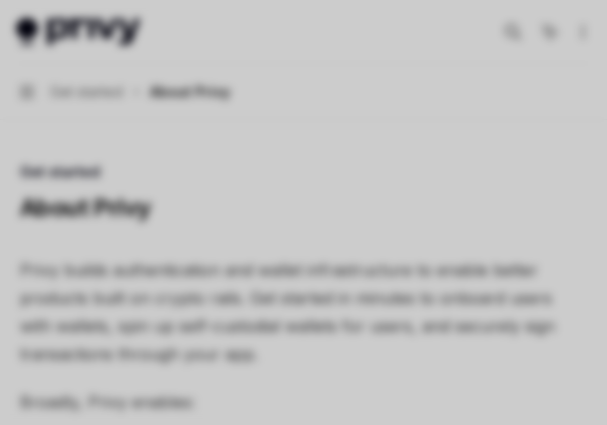 click on "Navigation Get started About Privy" at bounding box center (125, 92) 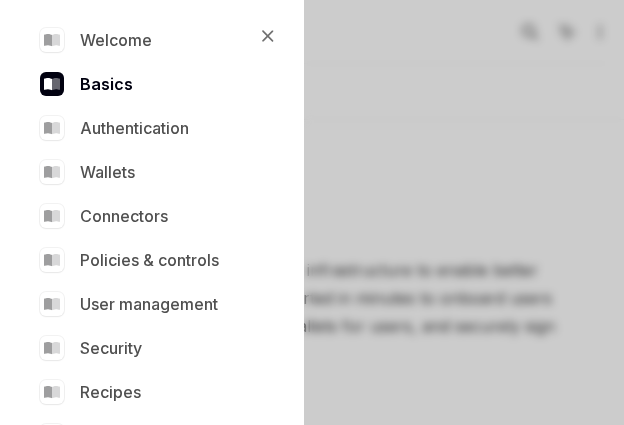 click on "Welcome Basics Authentication Wallets Connectors Policies & controls User management Security Recipes API reference" at bounding box center [148, 238] 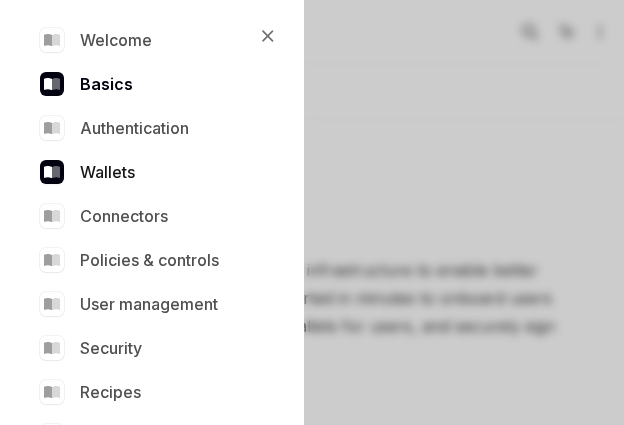 click on "Authentication" at bounding box center [148, 128] 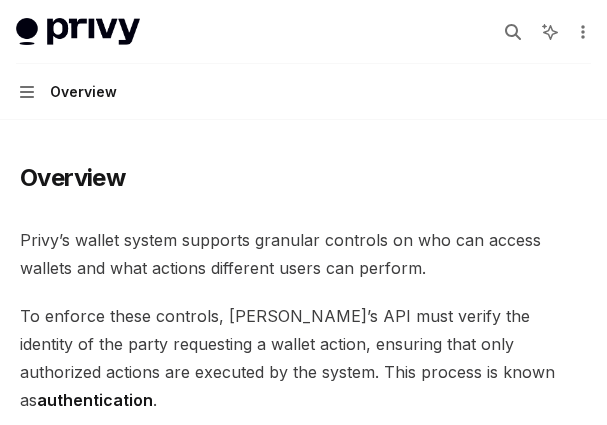 click on "Privy’s wallet system supports granular controls on who can access wallets and what actions different users can perform." at bounding box center [303, 254] 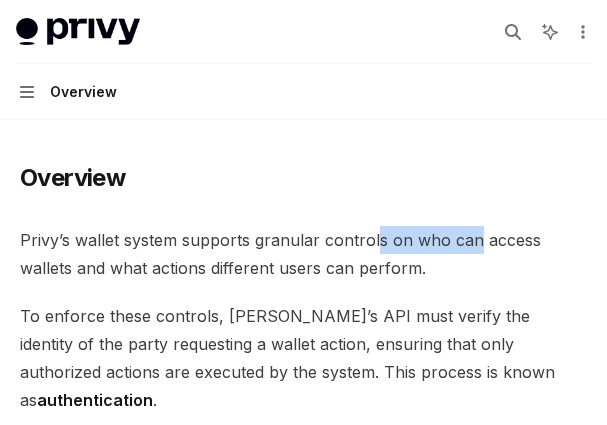 click on "Privy’s wallet system supports granular controls on who can access wallets and what actions different users can perform." at bounding box center (303, 254) 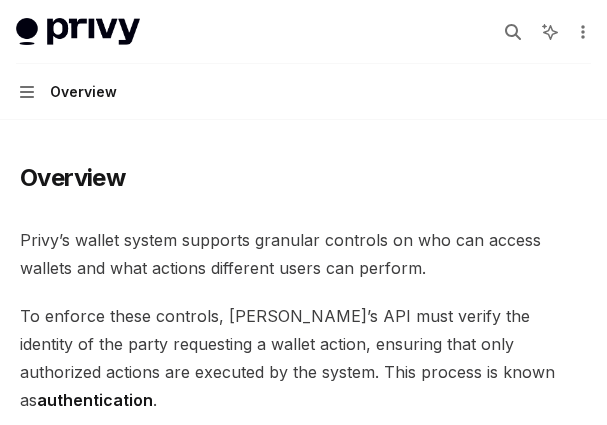 click on "Privy’s wallet system supports granular controls on who can access wallets and what actions different users can perform." at bounding box center [303, 254] 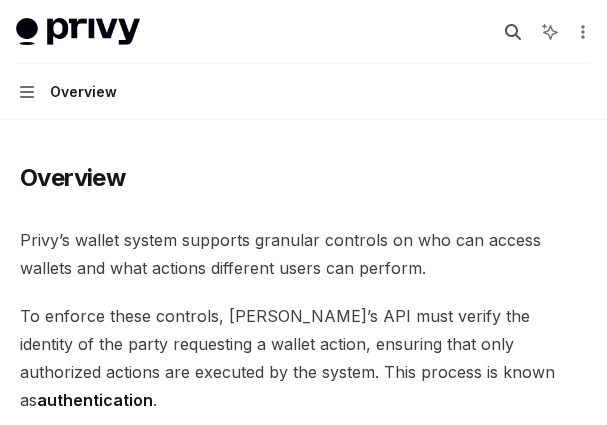 click 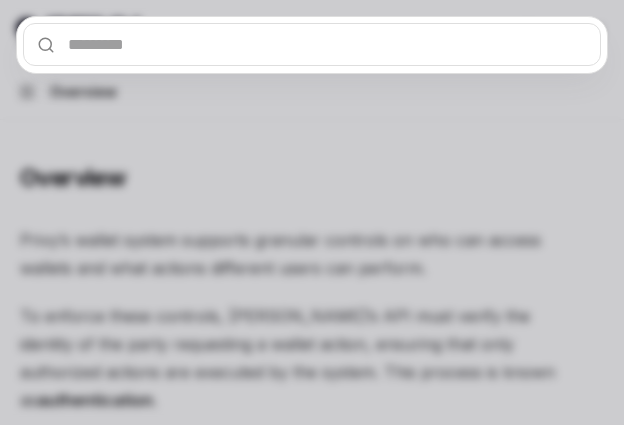 click at bounding box center [312, 44] 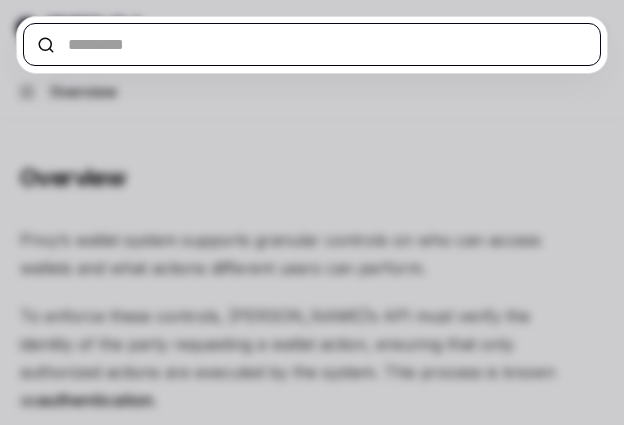 click at bounding box center (312, 44) 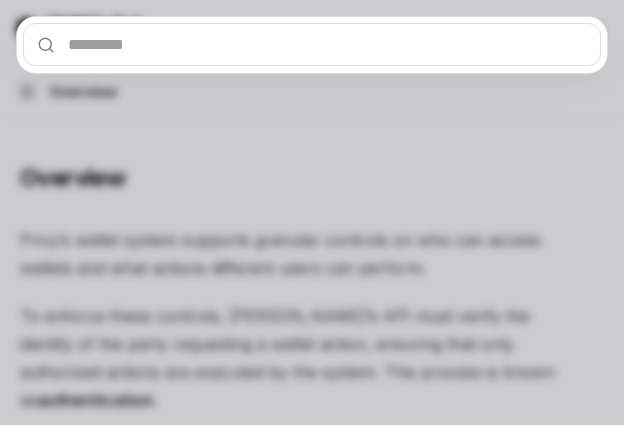 click at bounding box center (312, 212) 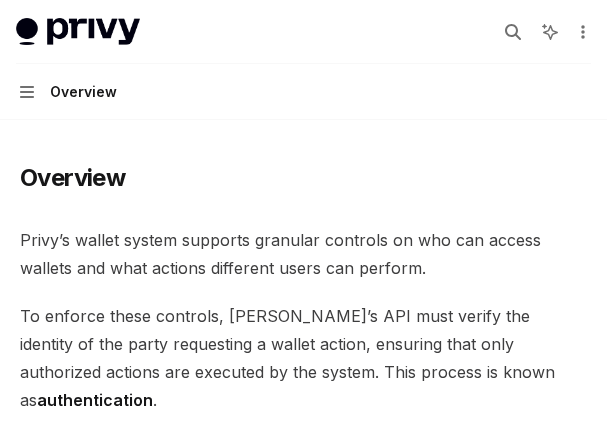 click on "Overview Privy’s wallet system supports granular controls on who can access wallets and what actions different users can perform.
To enforce these controls, [PERSON_NAME]’s API must verify the identity of the party requesting a wallet action, ensuring that only authorized actions are executed by the system. This process is known as  authentication .
Privy supports both  API authentication  and  user authentication  for authenticating access to wallets.
​ API authentication
With  API authentication , Privy authenticates a request from your server directly using an  API secret . This ensures that [PERSON_NAME] only executes requests sent by your servers alone, and no other party.
In addition to the API secret, you can also configure  authorization keys  that control specific wallets, policies, and other resources. Any requests to use or update these resources require a signature from the corresponding authorization key. This allows you to enforce granular controls on all Privy resources.
​
SMS" at bounding box center [303, 1464] 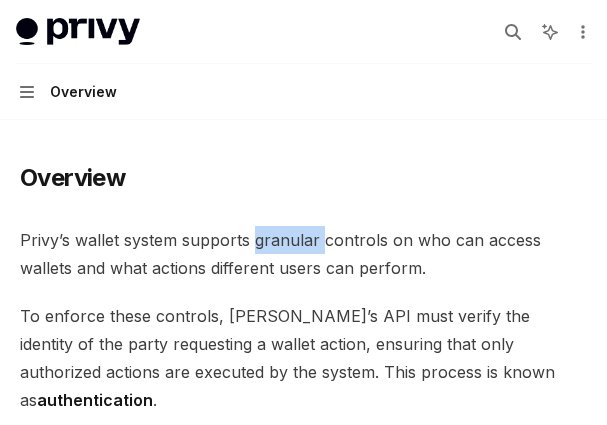 click on "Overview Privy’s wallet system supports granular controls on who can access wallets and what actions different users can perform.
To enforce these controls, [PERSON_NAME]’s API must verify the identity of the party requesting a wallet action, ensuring that only authorized actions are executed by the system. This process is known as  authentication .
Privy supports both  API authentication  and  user authentication  for authenticating access to wallets.
​ API authentication
With  API authentication , Privy authenticates a request from your server directly using an  API secret . This ensures that [PERSON_NAME] only executes requests sent by your servers alone, and no other party.
In addition to the API secret, you can also configure  authorization keys  that control specific wallets, policies, and other resources. Any requests to use or update these resources require a signature from the corresponding authorization key. This allows you to enforce granular controls on all Privy resources.
​
SMS" at bounding box center [303, 1544] 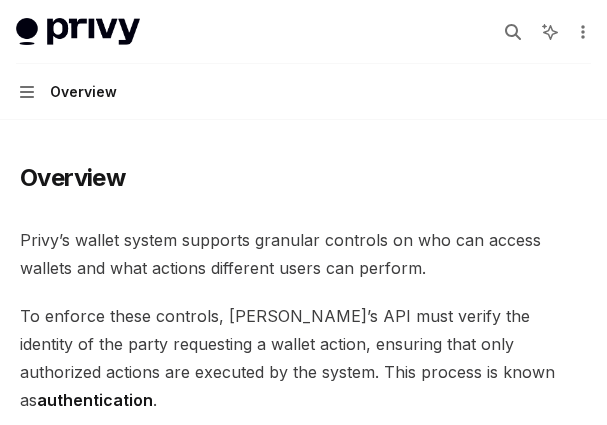 click on "Overview Privy’s wallet system supports granular controls on who can access wallets and what actions different users can perform.
To enforce these controls, [PERSON_NAME]’s API must verify the identity of the party requesting a wallet action, ensuring that only authorized actions are executed by the system. This process is known as  authentication .
Privy supports both  API authentication  and  user authentication  for authenticating access to wallets.
​ API authentication
With  API authentication , Privy authenticates a request from your server directly using an  API secret . This ensures that [PERSON_NAME] only executes requests sent by your servers alone, and no other party.
In addition to the API secret, you can also configure  authorization keys  that control specific wallets, policies, and other resources. Any requests to use or update these resources require a signature from the corresponding authorization key. This allows you to enforce granular controls on all Privy resources.
​
SMS" at bounding box center (303, 1544) 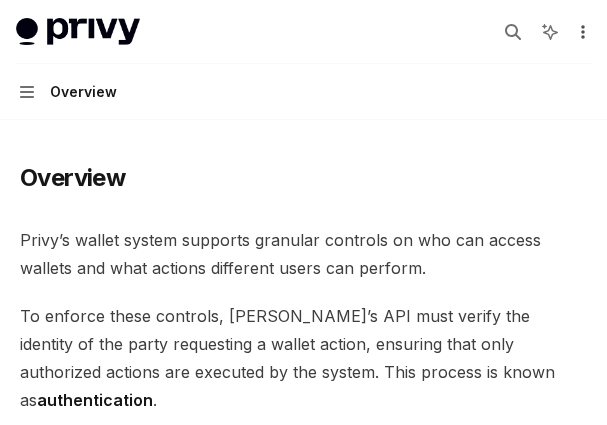 click 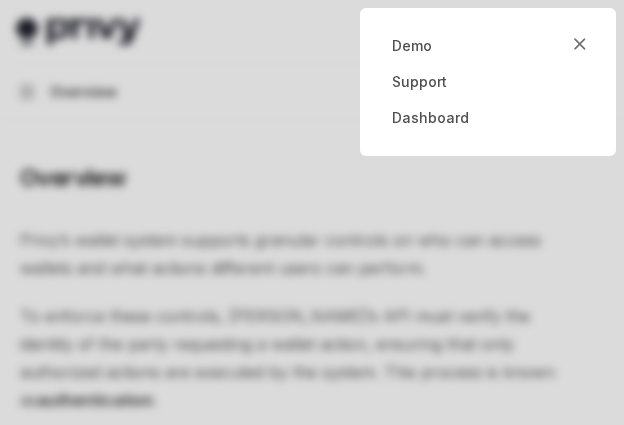 click at bounding box center [312, 212] 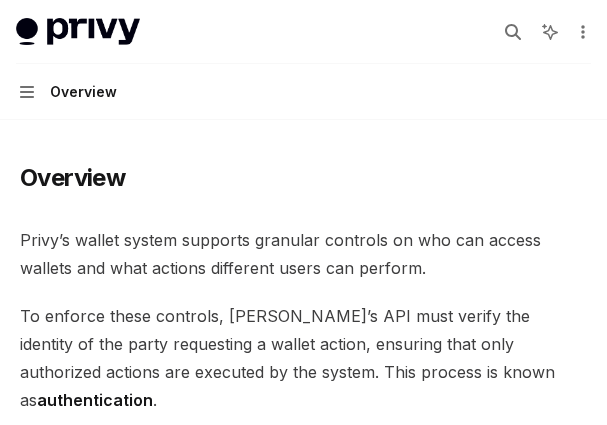 click on "Privy docs  home page Search... Ctrl  K Ask AI Demo Support Dashboard Dashboard Search... Navigation Overview" at bounding box center (303, 60) 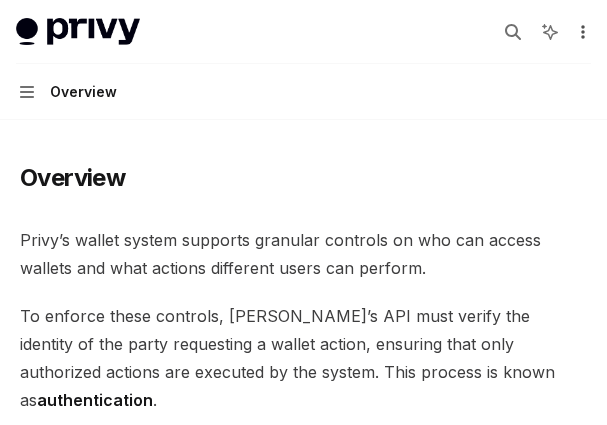 click 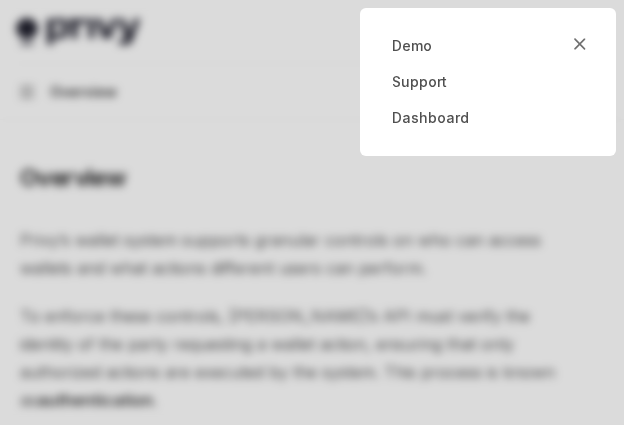 click at bounding box center [312, 212] 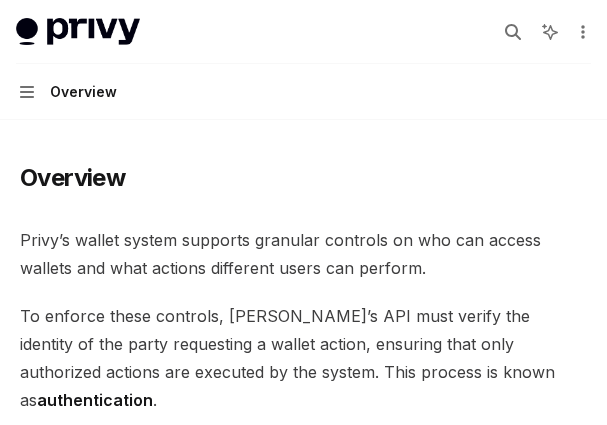 click on "Overview Privy’s wallet system supports granular controls on who can access wallets and what actions different users can perform.
To enforce these controls, [PERSON_NAME]’s API must verify the identity of the party requesting a wallet action, ensuring that only authorized actions are executed by the system. This process is known as  authentication .
Privy supports both  API authentication  and  user authentication  for authenticating access to wallets.
​ API authentication
With  API authentication , Privy authenticates a request from your server directly using an  API secret . This ensures that [PERSON_NAME] only executes requests sent by your servers alone, and no other party.
In addition to the API secret, you can also configure  authorization keys  that control specific wallets, policies, and other resources. Any requests to use or update these resources require a signature from the corresponding authorization key. This allows you to enforce granular controls on all Privy resources.
​
SMS" at bounding box center [303, 1464] 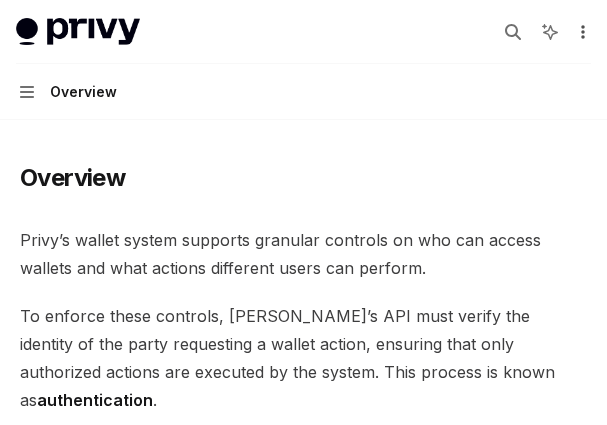 click 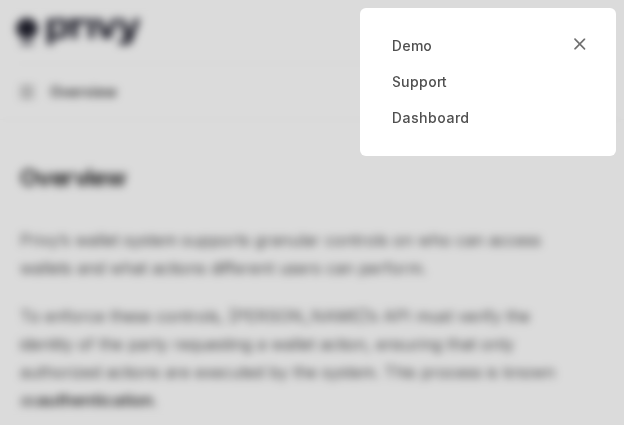 click at bounding box center (312, 212) 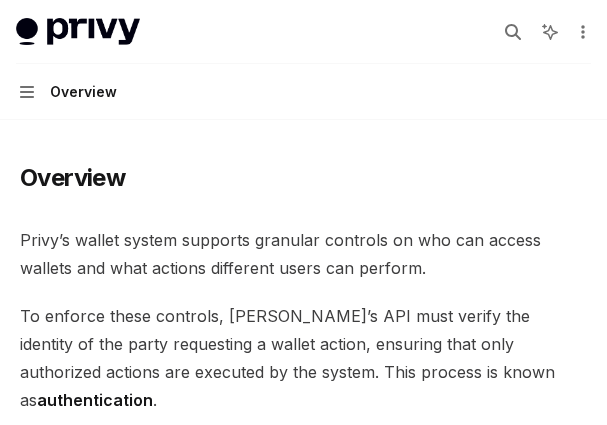 click on "Privy’s wallet system supports granular controls on who can access wallets and what actions different users can perform." at bounding box center [303, 254] 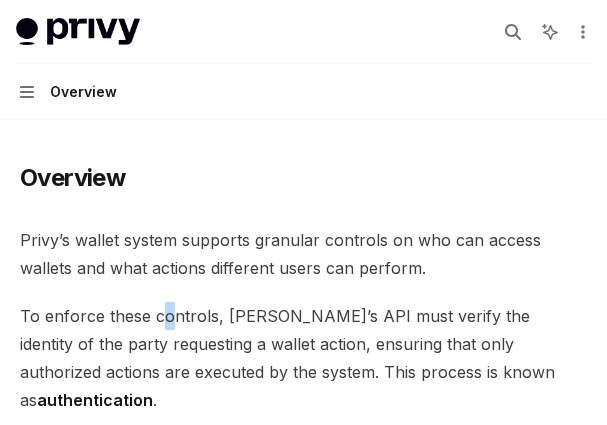 click on "To enforce these controls, [PERSON_NAME]’s API must verify the identity of the party requesting a wallet action, ensuring that only authorized actions are executed by the system. This process is known as  authentication ." at bounding box center [303, 358] 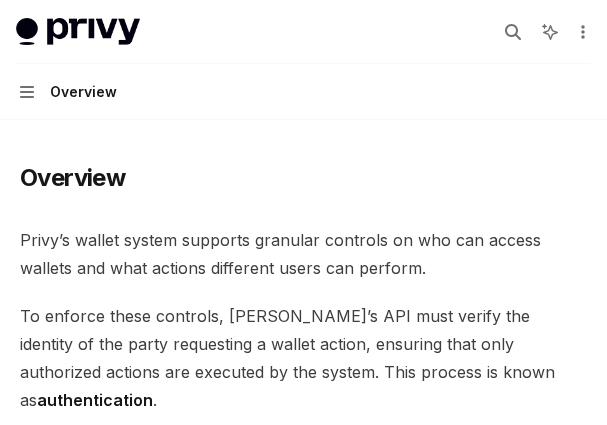 click on "To enforce these controls, [PERSON_NAME]’s API must verify the identity of the party requesting a wallet action, ensuring that only authorized actions are executed by the system. This process is known as  authentication ." at bounding box center (303, 358) 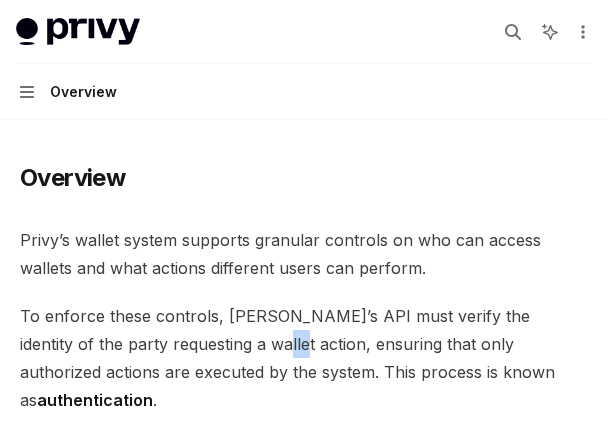 drag, startPoint x: 192, startPoint y: 338, endPoint x: 215, endPoint y: 350, distance: 25.942244 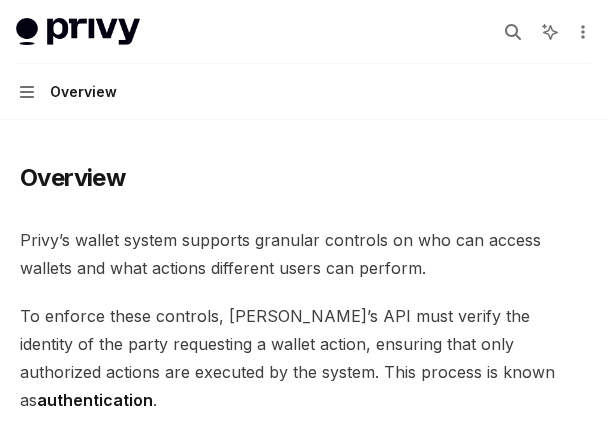 drag, startPoint x: 236, startPoint y: 360, endPoint x: 255, endPoint y: 372, distance: 22.472204 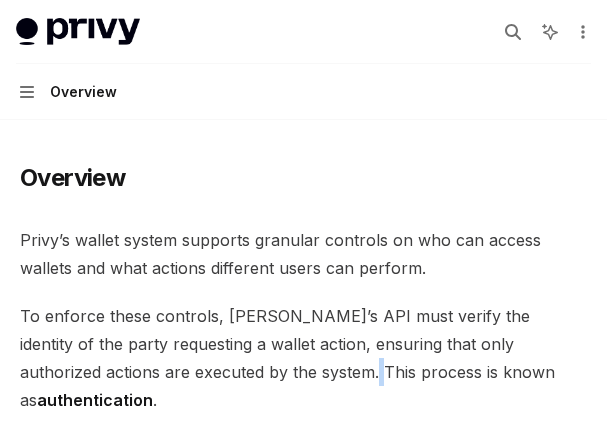 drag, startPoint x: 259, startPoint y: 375, endPoint x: 274, endPoint y: 373, distance: 15.132746 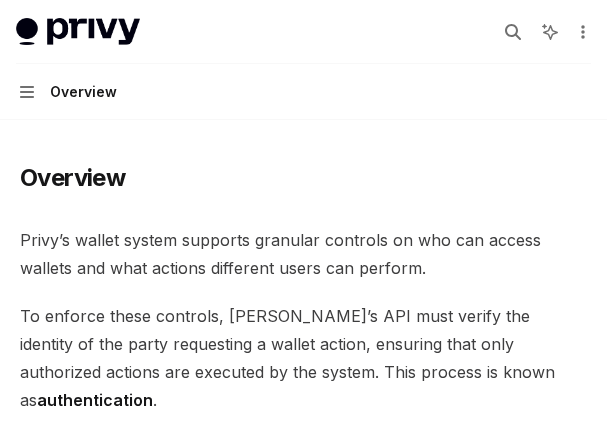 drag, startPoint x: 274, startPoint y: 373, endPoint x: 318, endPoint y: 372, distance: 44.011364 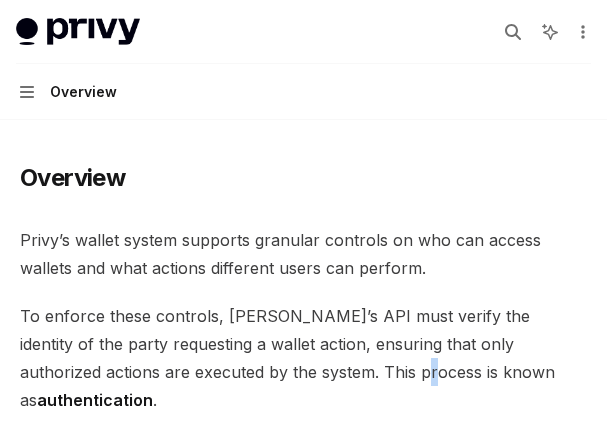 drag, startPoint x: 318, startPoint y: 372, endPoint x: 337, endPoint y: 372, distance: 19 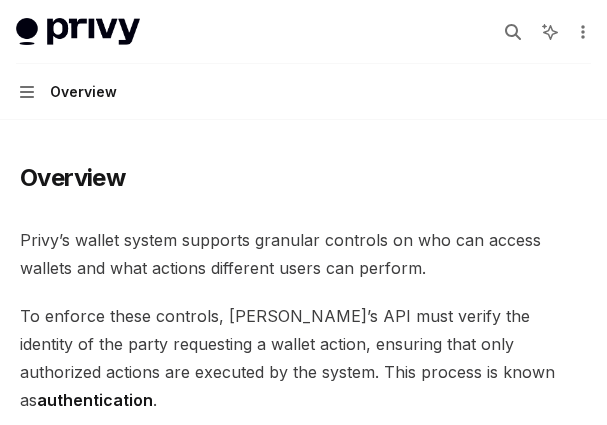 click on "To enforce these controls, [PERSON_NAME]’s API must verify the identity of the party requesting a wallet action, ensuring that only authorized actions are executed by the system. This process is known as  authentication ." at bounding box center (303, 358) 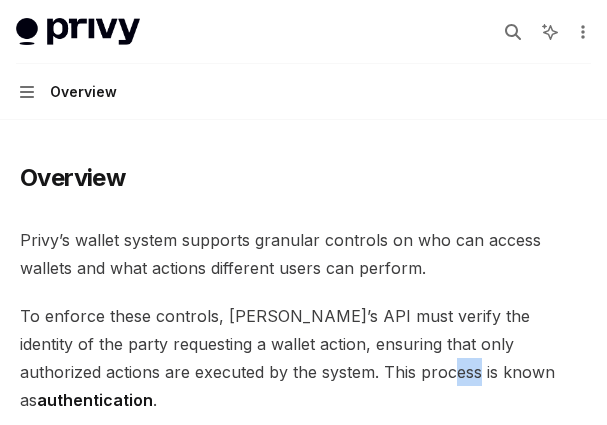 drag, startPoint x: 364, startPoint y: 372, endPoint x: 329, endPoint y: 373, distance: 35.014282 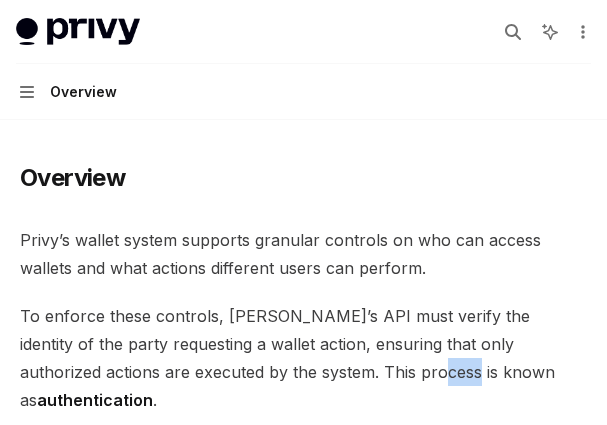click on "Overview Privy’s wallet system supports granular controls on who can access wallets and what actions different users can perform.
To enforce these controls, [PERSON_NAME]’s API must verify the identity of the party requesting a wallet action, ensuring that only authorized actions are executed by the system. This process is known as  authentication .
Privy supports both  API authentication  and  user authentication  for authenticating access to wallets.
​ API authentication
With  API authentication , Privy authenticates a request from your server directly using an  API secret . This ensures that [PERSON_NAME] only executes requests sent by your servers alone, and no other party.
In addition to the API secret, you can also configure  authorization keys  that control specific wallets, policies, and other resources. Any requests to use or update these resources require a signature from the corresponding authorization key. This allows you to enforce granular controls on all Privy resources.
​
SMS" at bounding box center [303, 1544] 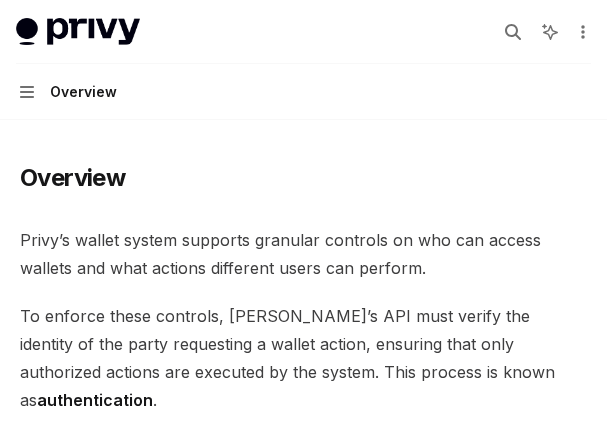 click on "Overview User authentication JWT-based auth Login methods Authentication state Access tokens Logging users out Advanced UI components Overview Privy’s wallet system supports granular controls on who can access wallets and what actions different users can perform.
To enforce these controls, [PERSON_NAME]’s API must verify the identity of the party requesting a wallet action, ensuring that only authorized actions are executed by the system. This process is known as  authentication .
Privy supports both  API authentication  and  user authentication  for authenticating access to wallets.
​ API authentication
With  API authentication , Privy authenticates a request from your server directly using an  API secret . This ensures that [PERSON_NAME] only executes requests sent by your servers alone, and no other party.
In addition to the API secret, you can also configure  authorization keys
​ User authentication
JWT-based authentication
Email  or  SMS
Passkey
OAuth and socials
Wallets" at bounding box center [303, 1464] 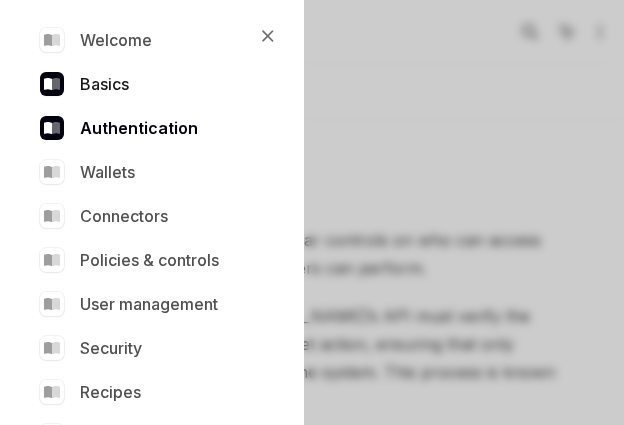 click on "Basics" at bounding box center (148, 84) 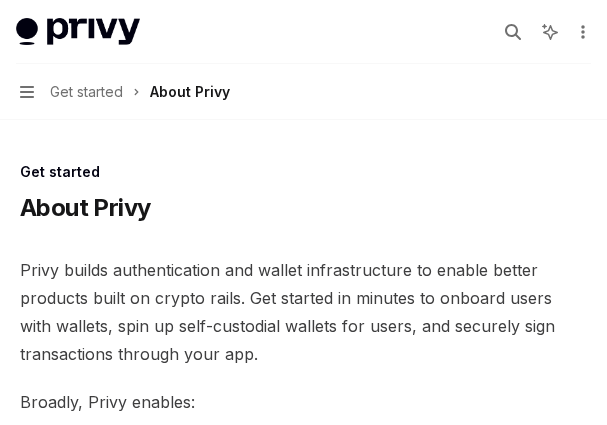 click on "Navigation Get started About Privy" at bounding box center [125, 92] 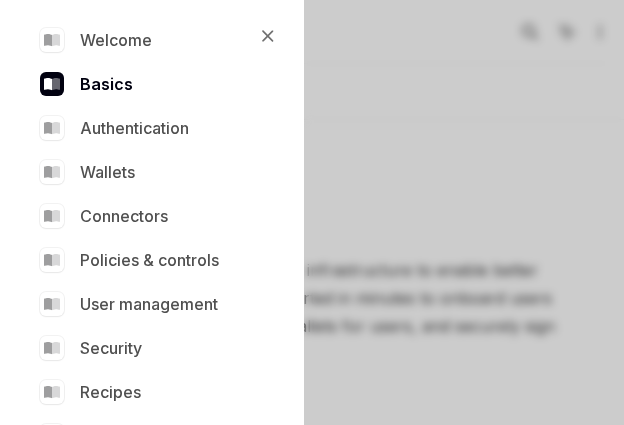 click on "Welcome Basics Authentication Wallets Connectors Policies & controls User management Security Recipes API reference" at bounding box center (148, 238) 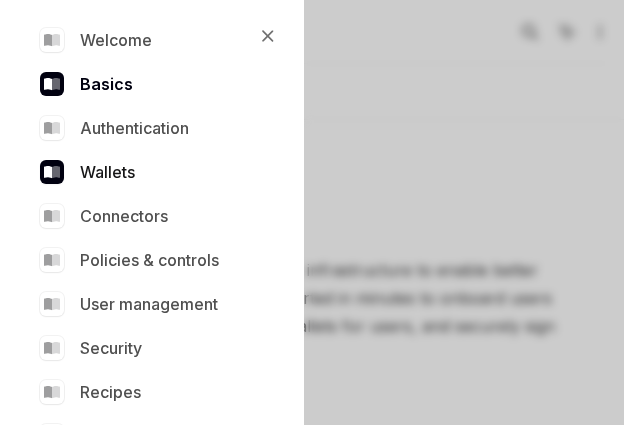 drag, startPoint x: 160, startPoint y: 133, endPoint x: 142, endPoint y: 165, distance: 36.71512 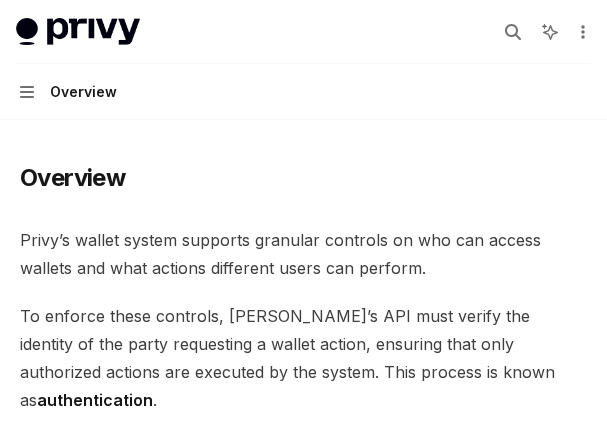 click on "Privy’s wallet system supports granular controls on who can access wallets and what actions different users can perform." at bounding box center [303, 254] 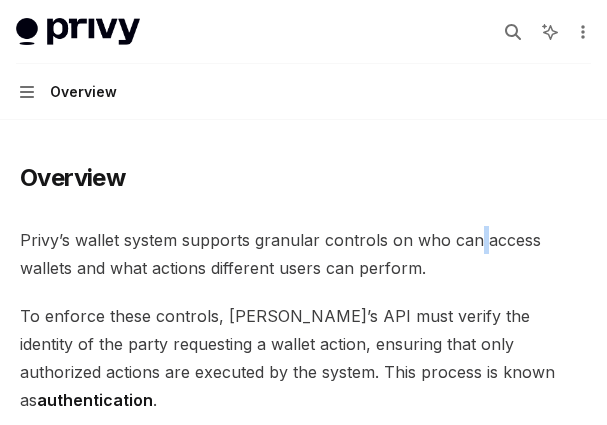click on "Privy’s wallet system supports granular controls on who can access wallets and what actions different users can perform." at bounding box center [303, 254] 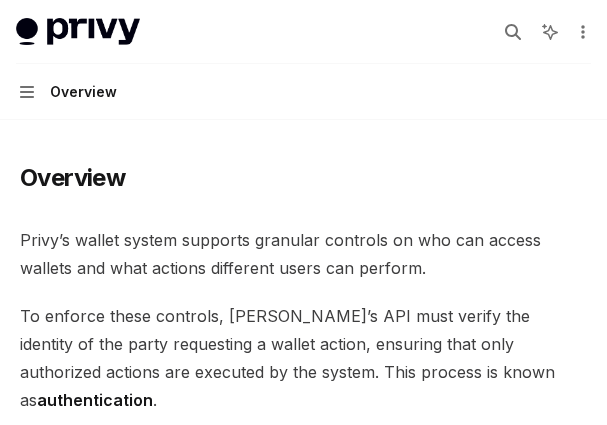 click on "Privy’s wallet system supports granular controls on who can access wallets and what actions different users can perform." at bounding box center [303, 254] 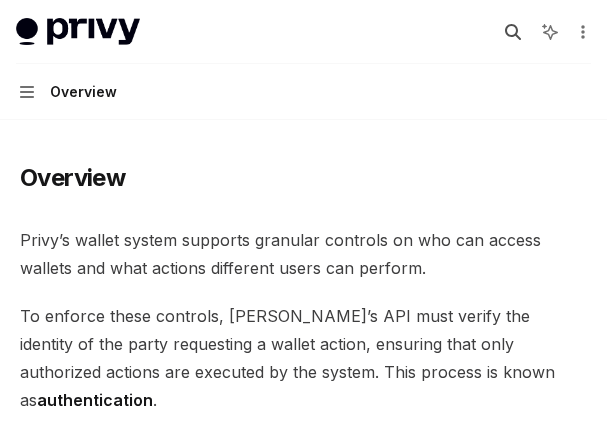 click 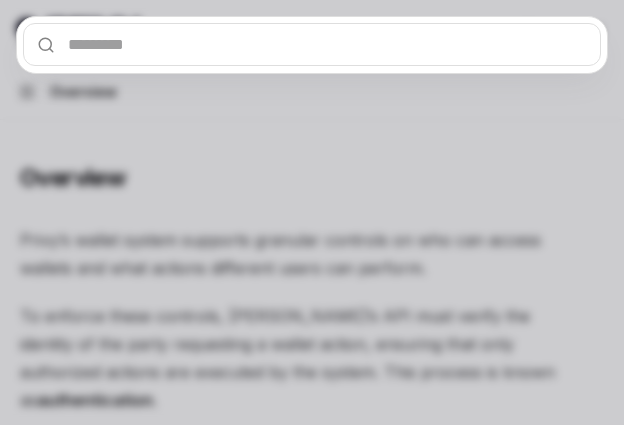 click at bounding box center [312, 44] 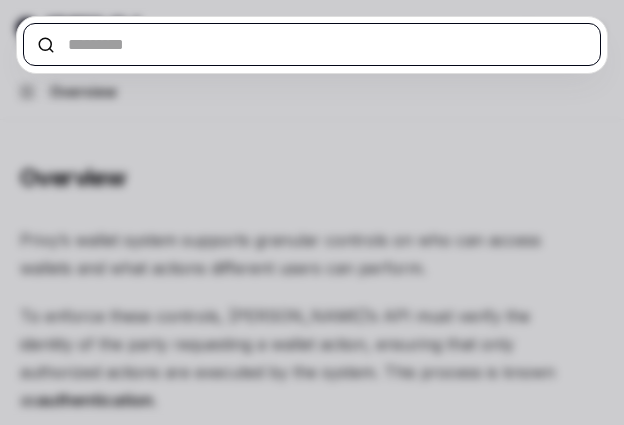 click at bounding box center (312, 44) 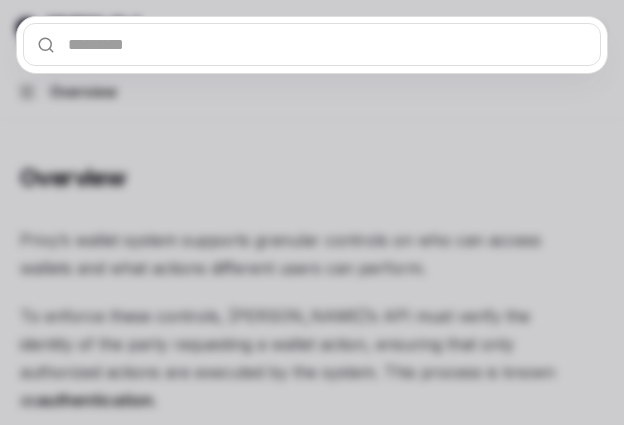 click at bounding box center (312, 212) 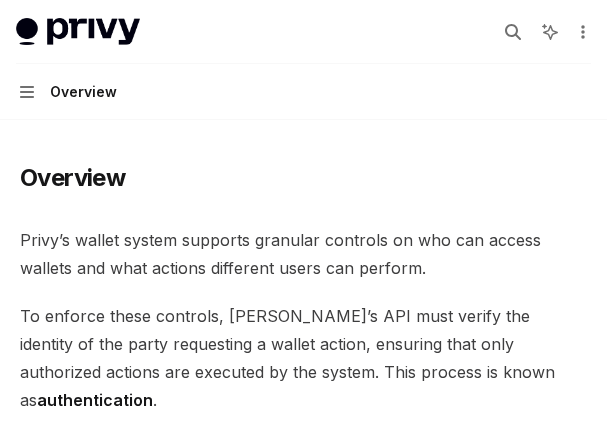 click on "Overview Privy’s wallet system supports granular controls on who can access wallets and what actions different users can perform.
To enforce these controls, [PERSON_NAME]’s API must verify the identity of the party requesting a wallet action, ensuring that only authorized actions are executed by the system. This process is known as  authentication .
Privy supports both  API authentication  and  user authentication  for authenticating access to wallets.
​ API authentication
With  API authentication , Privy authenticates a request from your server directly using an  API secret . This ensures that [PERSON_NAME] only executes requests sent by your servers alone, and no other party.
In addition to the API secret, you can also configure  authorization keys  that control specific wallets, policies, and other resources. Any requests to use or update these resources require a signature from the corresponding authorization key. This allows you to enforce granular controls on all Privy resources.
​
SMS" at bounding box center [303, 1464] 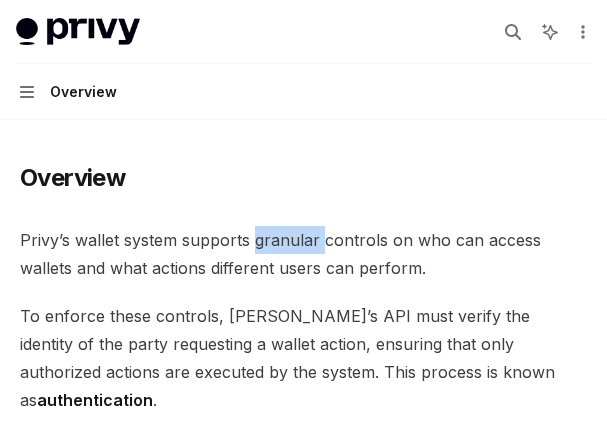 click on "Overview Privy’s wallet system supports granular controls on who can access wallets and what actions different users can perform.
To enforce these controls, [PERSON_NAME]’s API must verify the identity of the party requesting a wallet action, ensuring that only authorized actions are executed by the system. This process is known as  authentication .
Privy supports both  API authentication  and  user authentication  for authenticating access to wallets.
​ API authentication
With  API authentication , Privy authenticates a request from your server directly using an  API secret . This ensures that [PERSON_NAME] only executes requests sent by your servers alone, and no other party.
In addition to the API secret, you can also configure  authorization keys  that control specific wallets, policies, and other resources. Any requests to use or update these resources require a signature from the corresponding authorization key. This allows you to enforce granular controls on all Privy resources.
​
SMS" at bounding box center [303, 1544] 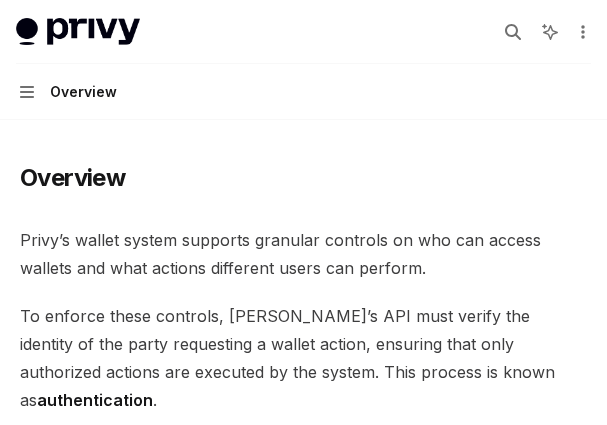 click on "Overview Privy’s wallet system supports granular controls on who can access wallets and what actions different users can perform.
To enforce these controls, [PERSON_NAME]’s API must verify the identity of the party requesting a wallet action, ensuring that only authorized actions are executed by the system. This process is known as  authentication .
Privy supports both  API authentication  and  user authentication  for authenticating access to wallets.
​ API authentication
With  API authentication , Privy authenticates a request from your server directly using an  API secret . This ensures that [PERSON_NAME] only executes requests sent by your servers alone, and no other party.
In addition to the API secret, you can also configure  authorization keys  that control specific wallets, policies, and other resources. Any requests to use or update these resources require a signature from the corresponding authorization key. This allows you to enforce granular controls on all Privy resources.
​
SMS" at bounding box center (303, 1544) 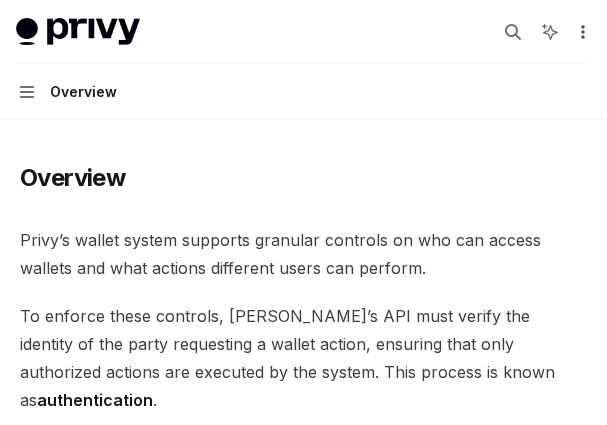 click 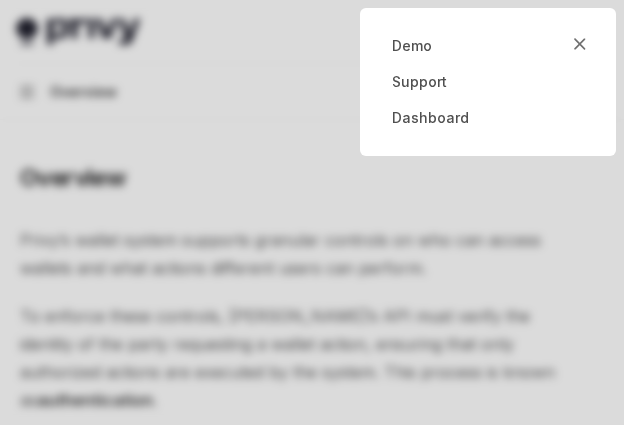 click at bounding box center (312, 212) 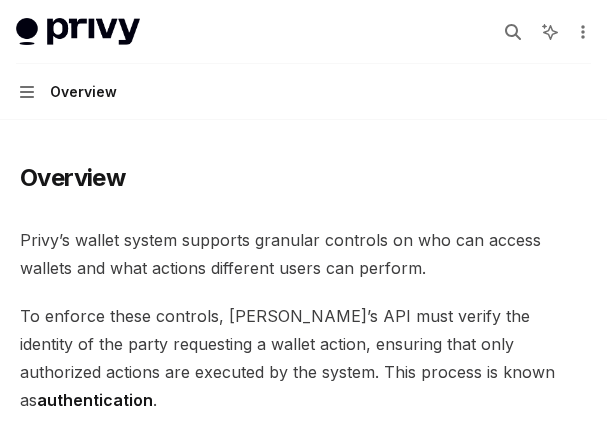 click on "Privy docs  home page Search... Ctrl  K Ask AI Demo Support Dashboard Dashboard Search... Navigation Overview" at bounding box center (303, 60) 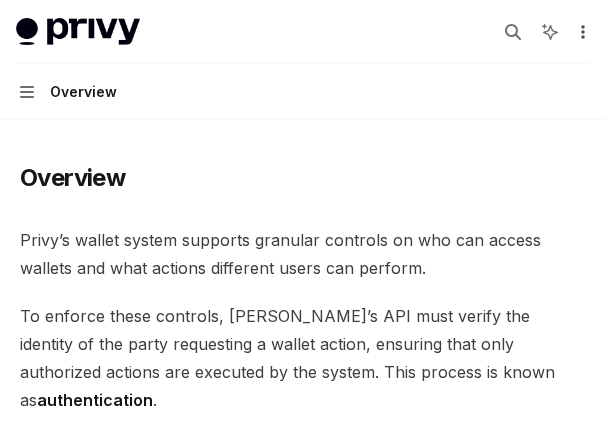 click 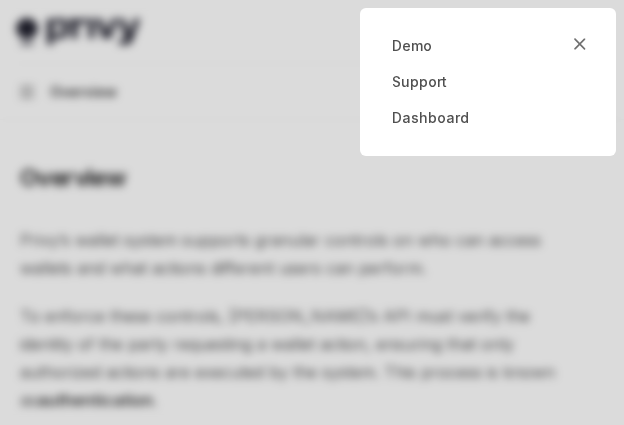 click at bounding box center [312, 212] 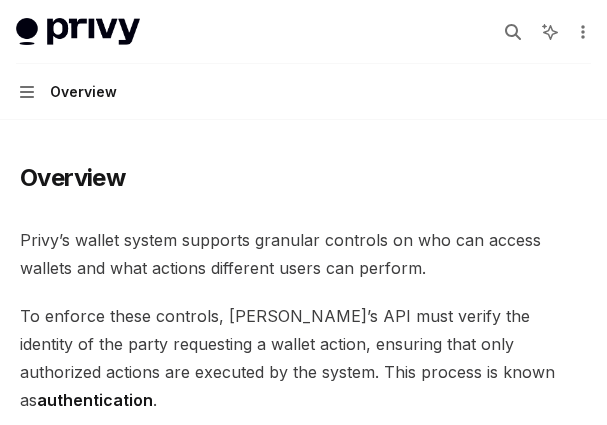 click on "Overview Privy’s wallet system supports granular controls on who can access wallets and what actions different users can perform.
To enforce these controls, [PERSON_NAME]’s API must verify the identity of the party requesting a wallet action, ensuring that only authorized actions are executed by the system. This process is known as  authentication .
Privy supports both  API authentication  and  user authentication  for authenticating access to wallets.
​ API authentication
With  API authentication , Privy authenticates a request from your server directly using an  API secret . This ensures that [PERSON_NAME] only executes requests sent by your servers alone, and no other party.
In addition to the API secret, you can also configure  authorization keys  that control specific wallets, policies, and other resources. Any requests to use or update these resources require a signature from the corresponding authorization key. This allows you to enforce granular controls on all Privy resources.
​
SMS" at bounding box center (303, 1464) 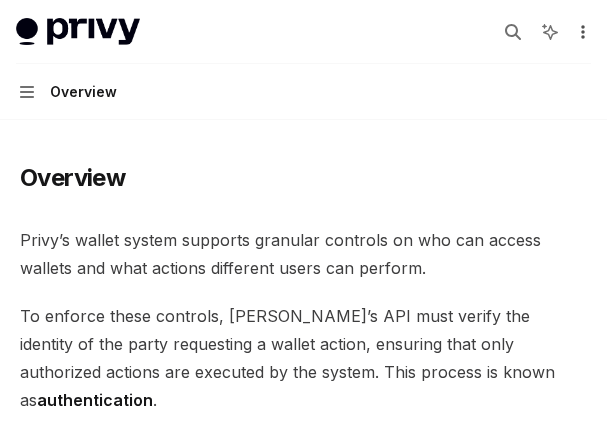 click 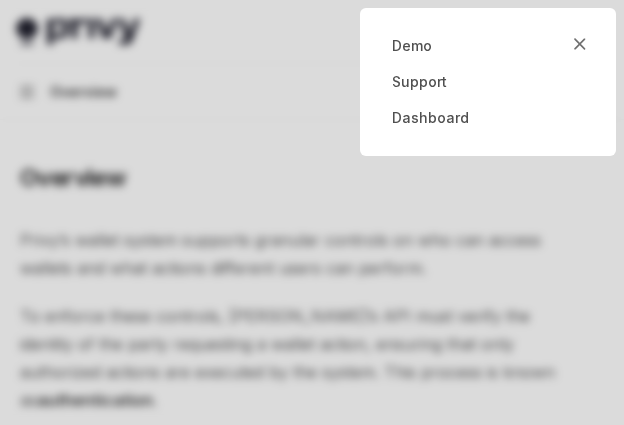 click at bounding box center [312, 212] 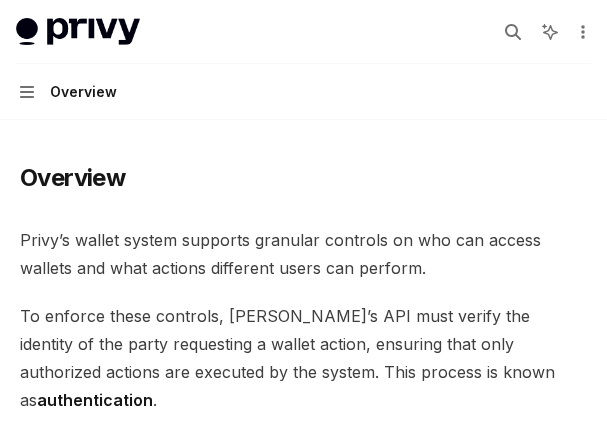 click on "Privy’s wallet system supports granular controls on who can access wallets and what actions different users can perform." at bounding box center [303, 254] 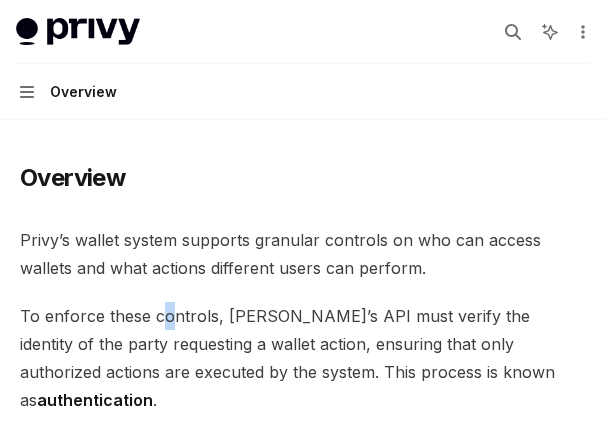 drag, startPoint x: 165, startPoint y: 318, endPoint x: 177, endPoint y: 331, distance: 17.691807 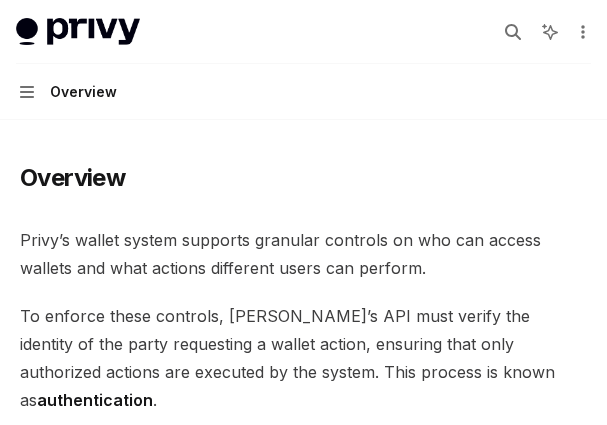 drag, startPoint x: 177, startPoint y: 333, endPoint x: 190, endPoint y: 335, distance: 13.152946 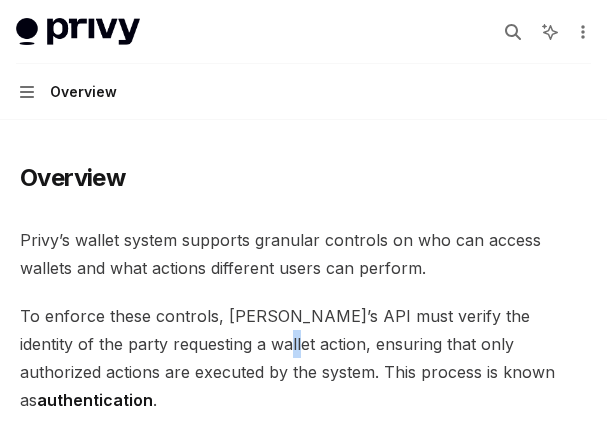 drag, startPoint x: 190, startPoint y: 335, endPoint x: 232, endPoint y: 358, distance: 47.88528 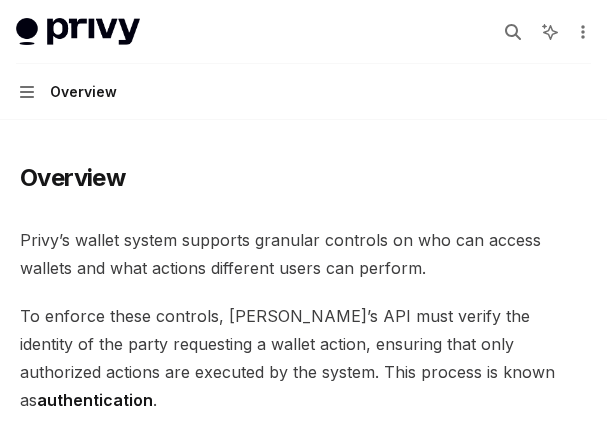 drag, startPoint x: 236, startPoint y: 360, endPoint x: 248, endPoint y: 368, distance: 14.422205 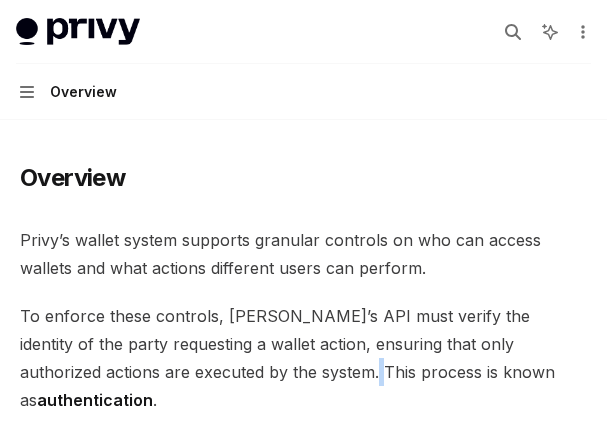 drag, startPoint x: 264, startPoint y: 375, endPoint x: 274, endPoint y: 373, distance: 10.198039 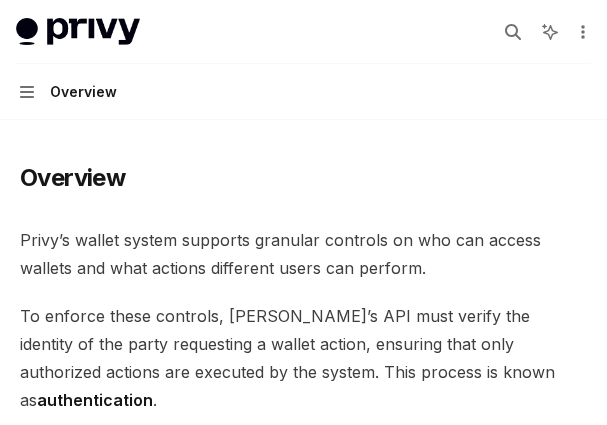 drag, startPoint x: 274, startPoint y: 373, endPoint x: 319, endPoint y: 372, distance: 45.01111 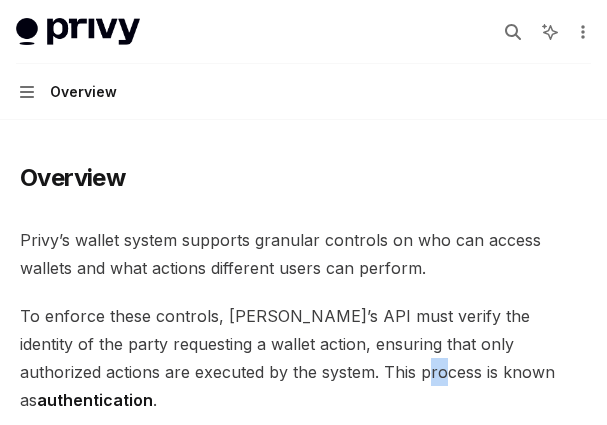 drag, startPoint x: 319, startPoint y: 372, endPoint x: 337, endPoint y: 372, distance: 18 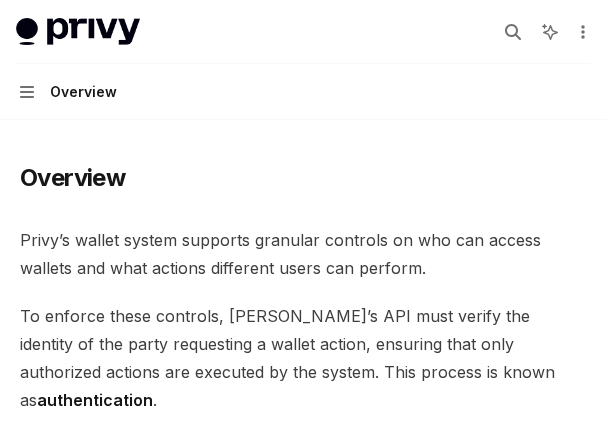 drag, startPoint x: 345, startPoint y: 372, endPoint x: 364, endPoint y: 372, distance: 19 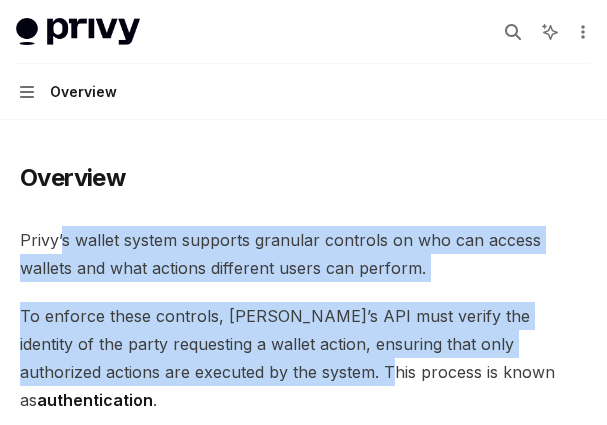 click on "Privy’s wallet system supports granular controls on who can access wallets and what actions different users can perform." at bounding box center [303, 254] 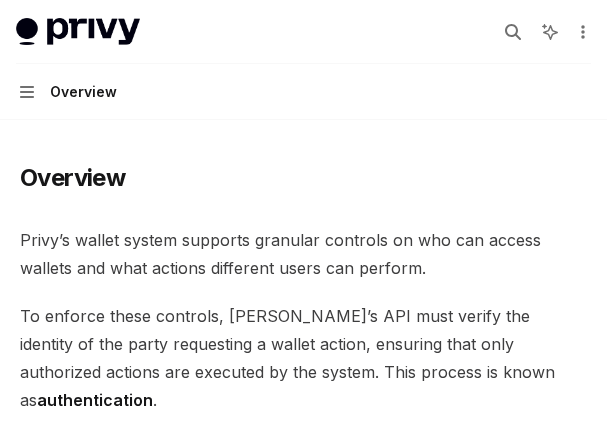 click on "Overview Privy’s wallet system supports granular controls on who can access wallets and what actions different users can perform.
To enforce these controls, [PERSON_NAME]’s API must verify the identity of the party requesting a wallet action, ensuring that only authorized actions are executed by the system. This process is known as  authentication .
Privy supports both  API authentication  and  user authentication  for authenticating access to wallets.
​ API authentication
With  API authentication , Privy authenticates a request from your server directly using an  API secret . This ensures that [PERSON_NAME] only executes requests sent by your servers alone, and no other party.
In addition to the API secret, you can also configure  authorization keys  that control specific wallets, policies, and other resources. Any requests to use or update these resources require a signature from the corresponding authorization key. This allows you to enforce granular controls on all Privy resources.
​
SMS" at bounding box center (303, 1544) 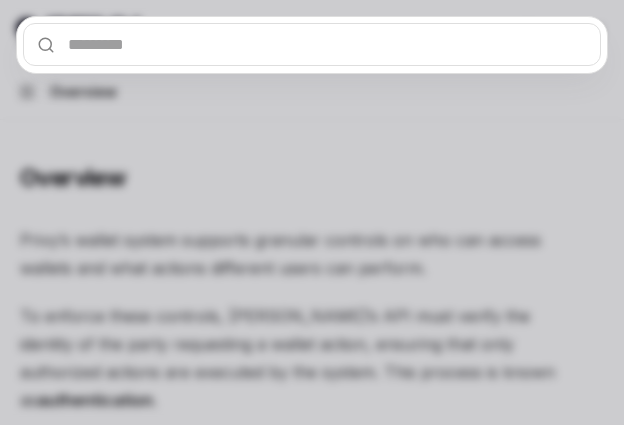 click at bounding box center [312, 44] 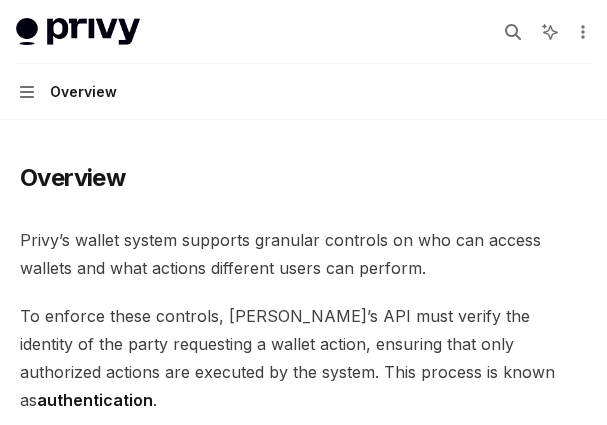 click on "Overview Privy’s wallet system supports granular controls on who can access wallets and what actions different users can perform.
To enforce these controls, [PERSON_NAME]’s API must verify the identity of the party requesting a wallet action, ensuring that only authorized actions are executed by the system. This process is known as  authentication .
Privy supports both  API authentication  and  user authentication  for authenticating access to wallets.
​ API authentication
With  API authentication , Privy authenticates a request from your server directly using an  API secret . This ensures that [PERSON_NAME] only executes requests sent by your servers alone, and no other party.
In addition to the API secret, you can also configure  authorization keys  that control specific wallets, policies, and other resources. Any requests to use or update these resources require a signature from the corresponding authorization key. This allows you to enforce granular controls on all Privy resources.
​
SMS" at bounding box center (303, 1544) 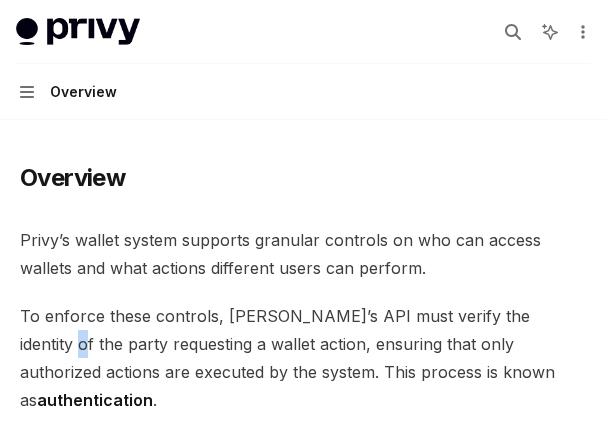 click on "To enforce these controls, [PERSON_NAME]’s API must verify the identity of the party requesting a wallet action, ensuring that only authorized actions are executed by the system. This process is known as  authentication ." at bounding box center [303, 358] 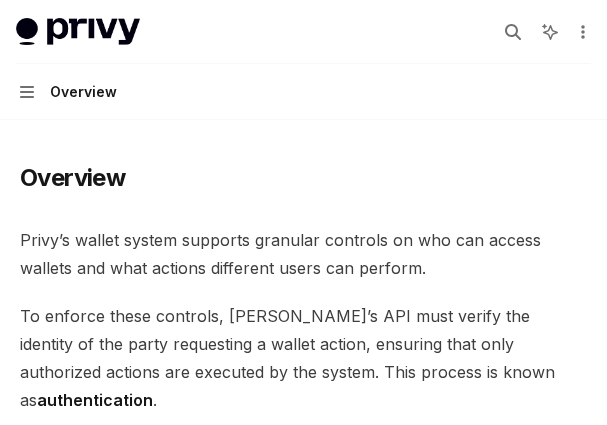 click on "authentication" at bounding box center (95, 400) 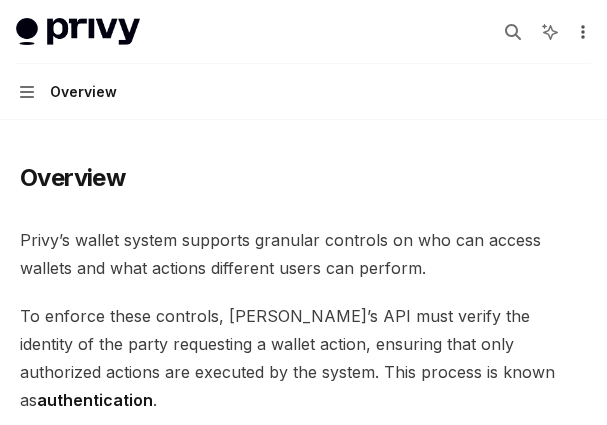 click 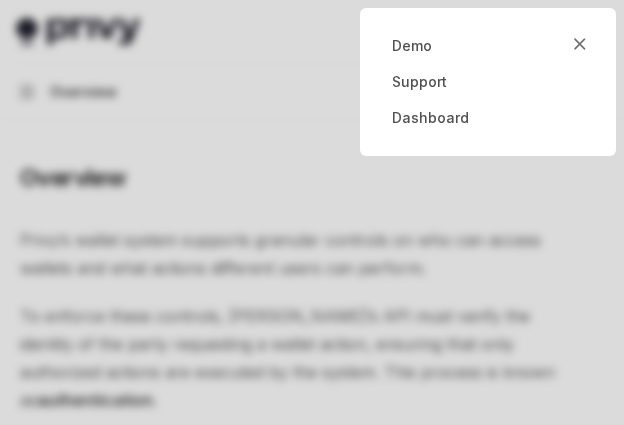 click at bounding box center [312, 212] 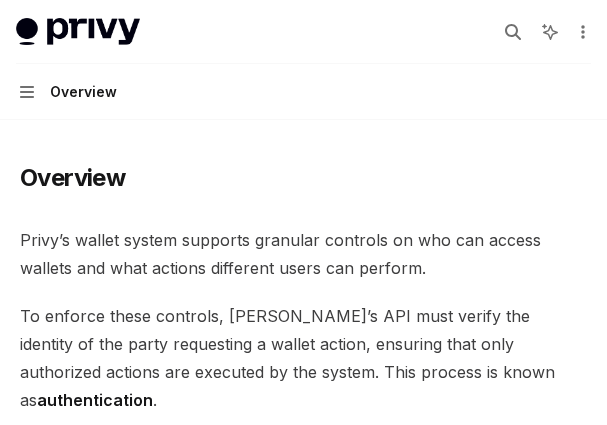 click on "Privy’s wallet system supports granular controls on who can access wallets and what actions different users can perform.
To enforce these controls, [PERSON_NAME]’s API must verify the identity of the party requesting a wallet action, ensuring that only authorized actions are executed by the system. This process is known as  authentication .
Privy supports both  API authentication  and  user authentication  for authenticating access to wallets.
​ API authentication
With  API authentication , Privy authenticates a request from your server directly using an  API secret . This ensures that [PERSON_NAME] only executes requests sent by your servers alone, and no other party.
In addition to the API secret, you can also configure  authorization keys  that control specific wallets, policies, and other resources. Any requests to use or update these resources require a signature from the corresponding authorization key. This allows you to enforce granular controls on all Privy resources.
​ User authentication" at bounding box center (303, 1427) 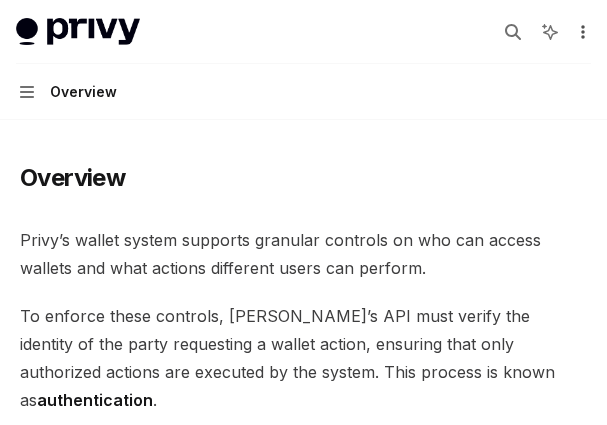 click 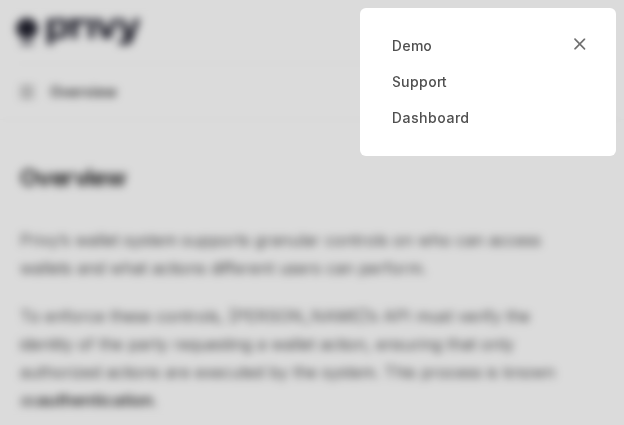 click at bounding box center [312, 212] 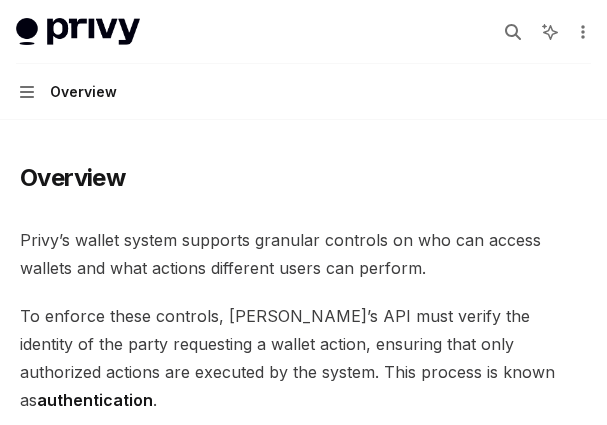 click on "Overview Privy’s wallet system supports granular controls on who can access wallets and what actions different users can perform.
To enforce these controls, [PERSON_NAME]’s API must verify the identity of the party requesting a wallet action, ensuring that only authorized actions are executed by the system. This process is known as  authentication .
Privy supports both  API authentication  and  user authentication  for authenticating access to wallets.
​ API authentication
With  API authentication , Privy authenticates a request from your server directly using an  API secret . This ensures that [PERSON_NAME] only executes requests sent by your servers alone, and no other party.
In addition to the API secret, you can also configure  authorization keys  that control specific wallets, policies, and other resources. Any requests to use or update these resources require a signature from the corresponding authorization key. This allows you to enforce granular controls on all Privy resources.
​
SMS" at bounding box center [303, 1544] 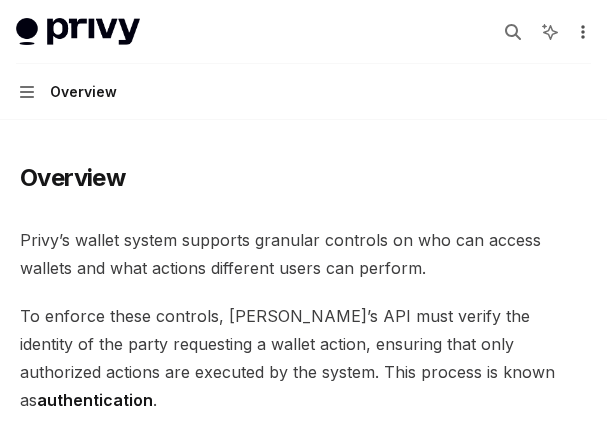 click 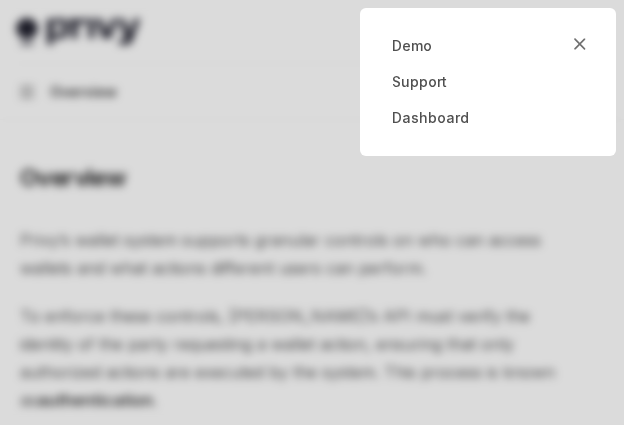click at bounding box center [312, 212] 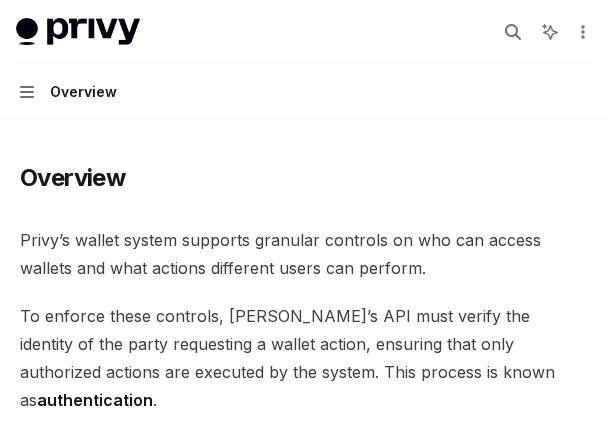 click on "Privy docs  home page" at bounding box center (248, 32) 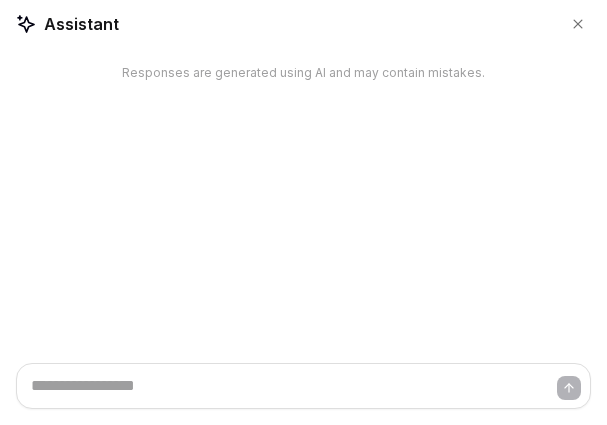 type on "*" 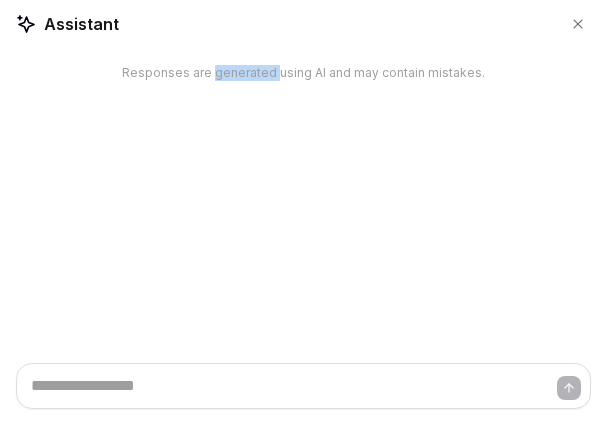 click on "Responses are generated using AI and may contain mistakes." at bounding box center (303, 206) 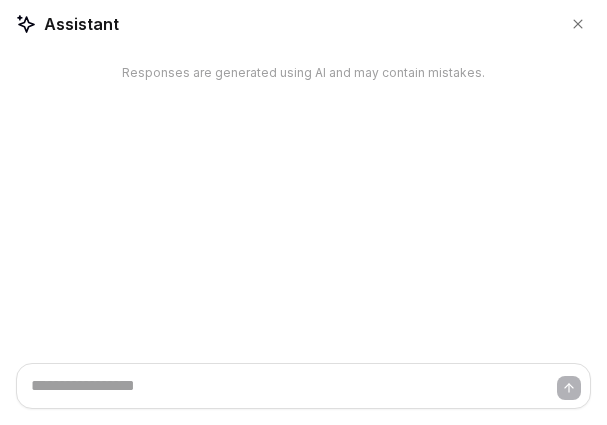click on "Responses are generated using AI and may contain mistakes." at bounding box center [303, 206] 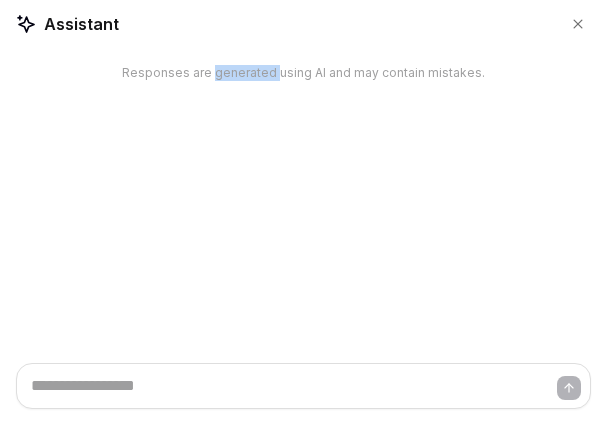 click on "Responses are generated using AI and may contain mistakes." at bounding box center (303, 206) 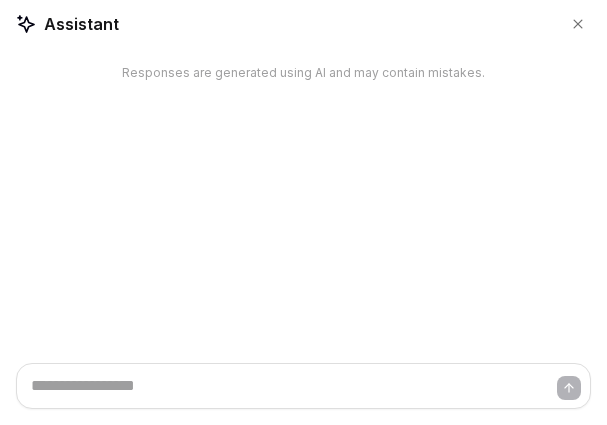 click on "Responses are generated using AI and may contain mistakes." at bounding box center [303, 206] 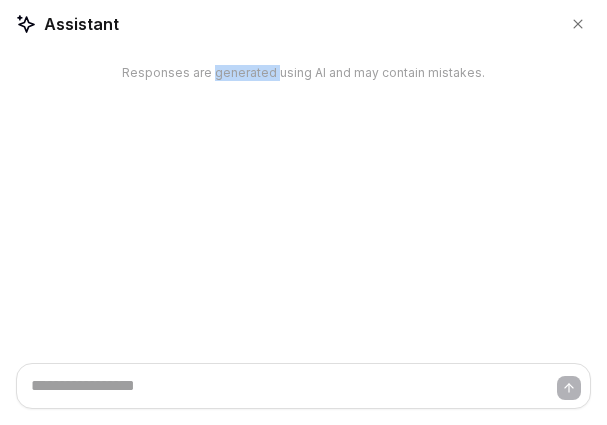 click on "Responses are generated using AI and may contain mistakes." at bounding box center [303, 206] 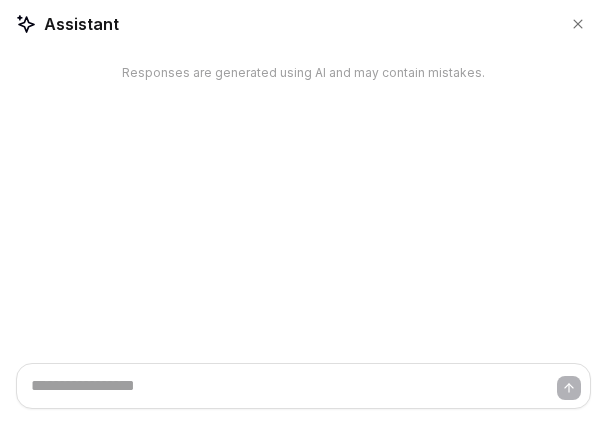 click on "Responses are generated using AI and may contain mistakes." at bounding box center (303, 206) 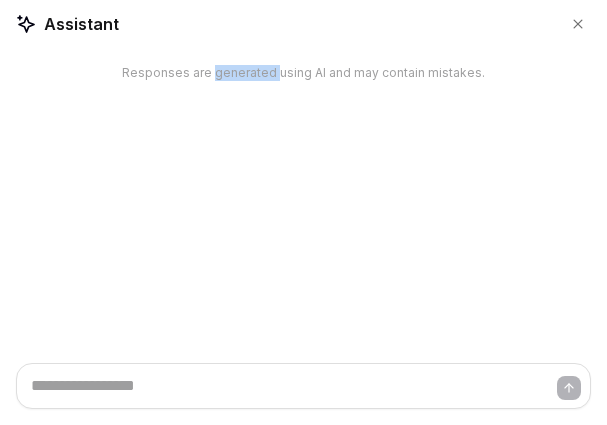 click on "Responses are generated using AI and may contain mistakes." at bounding box center (303, 206) 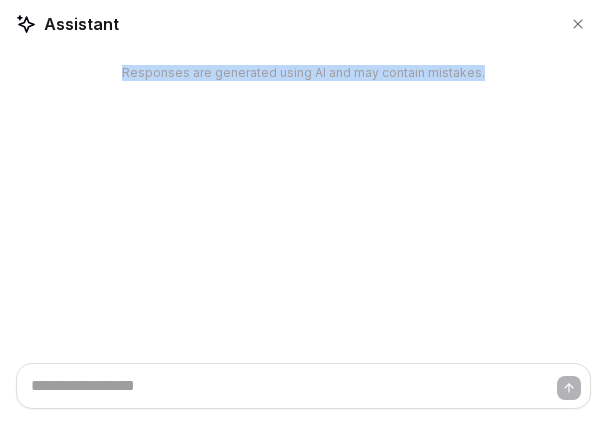 click on "Responses are generated using AI and may contain mistakes." at bounding box center [303, 206] 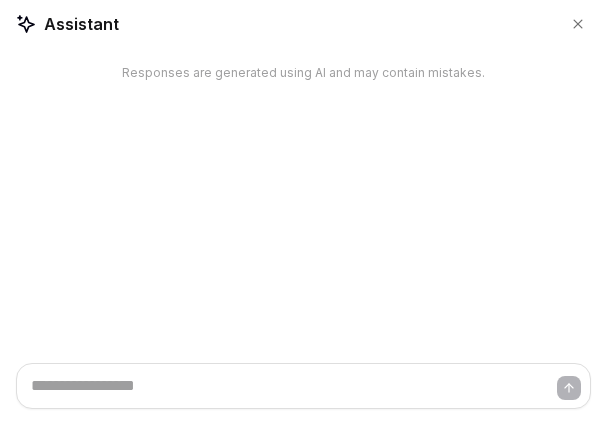 scroll, scrollTop: 372, scrollLeft: 0, axis: vertical 